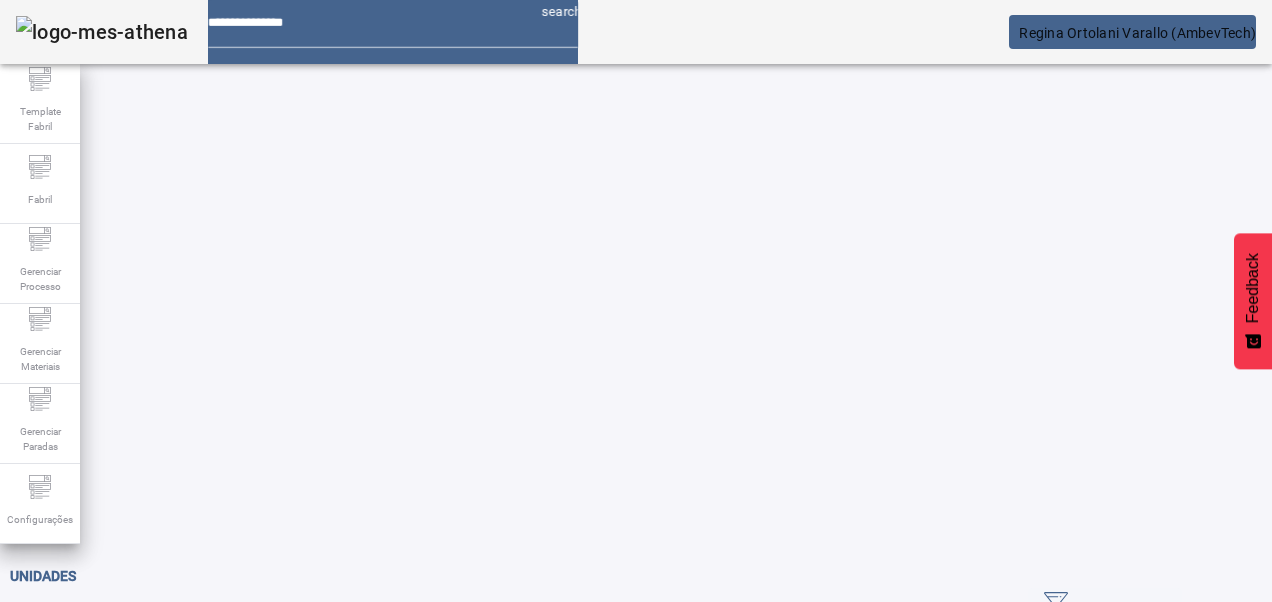 scroll, scrollTop: 0, scrollLeft: 0, axis: both 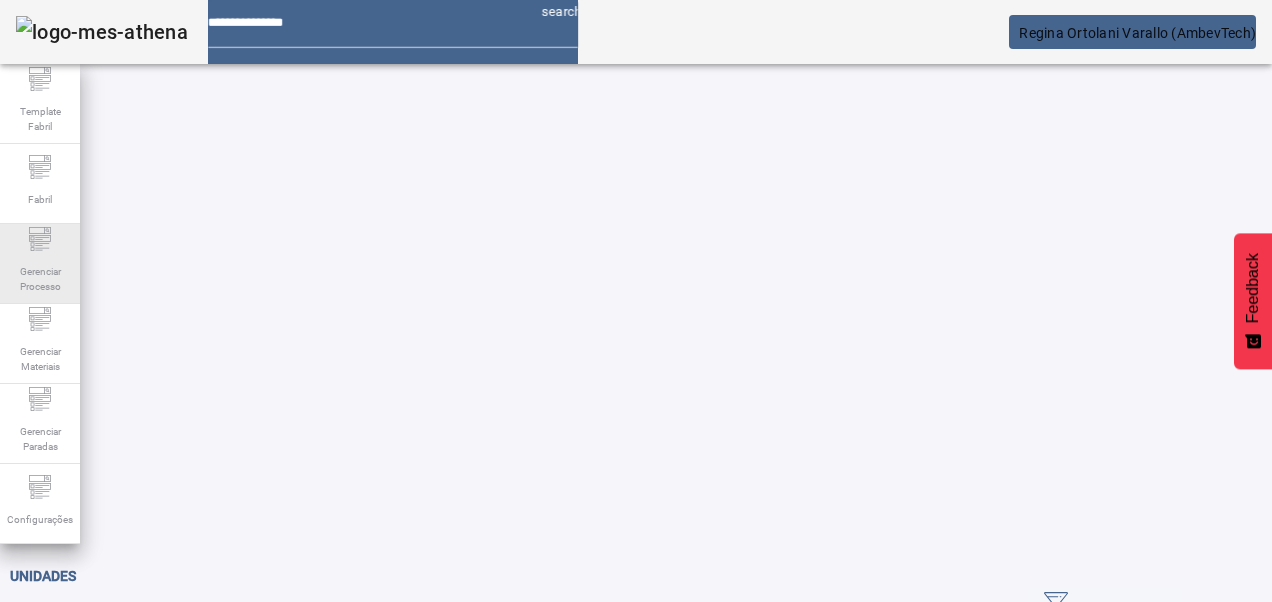 click on "Gerenciar Processo" 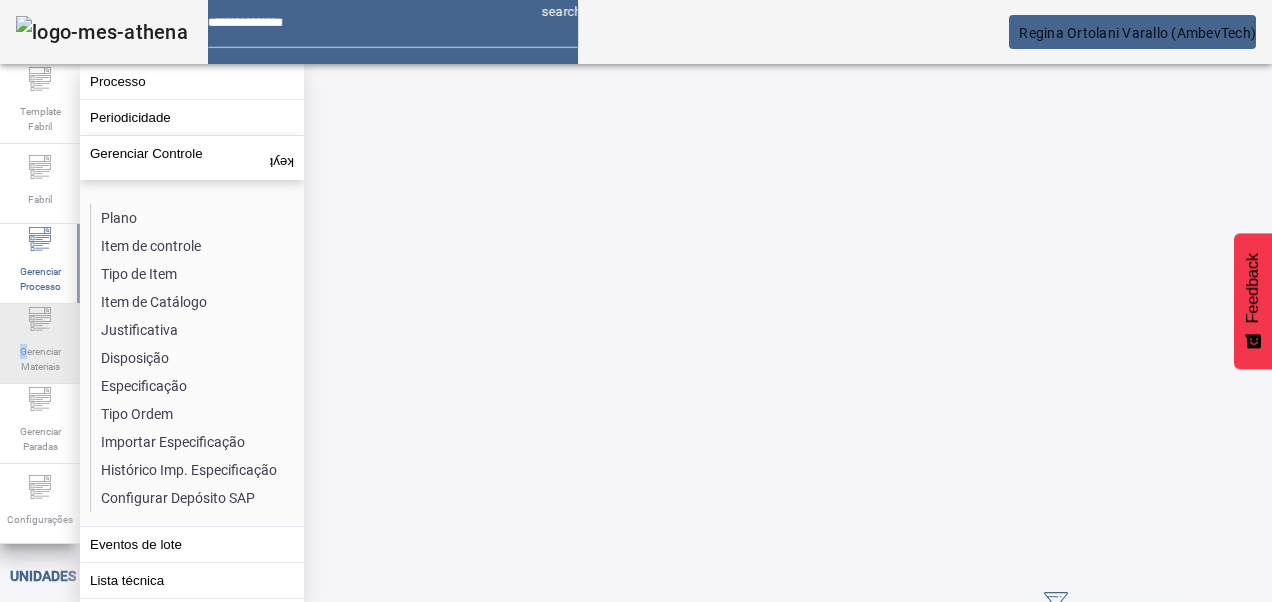 click on "Gerenciar Materiais" 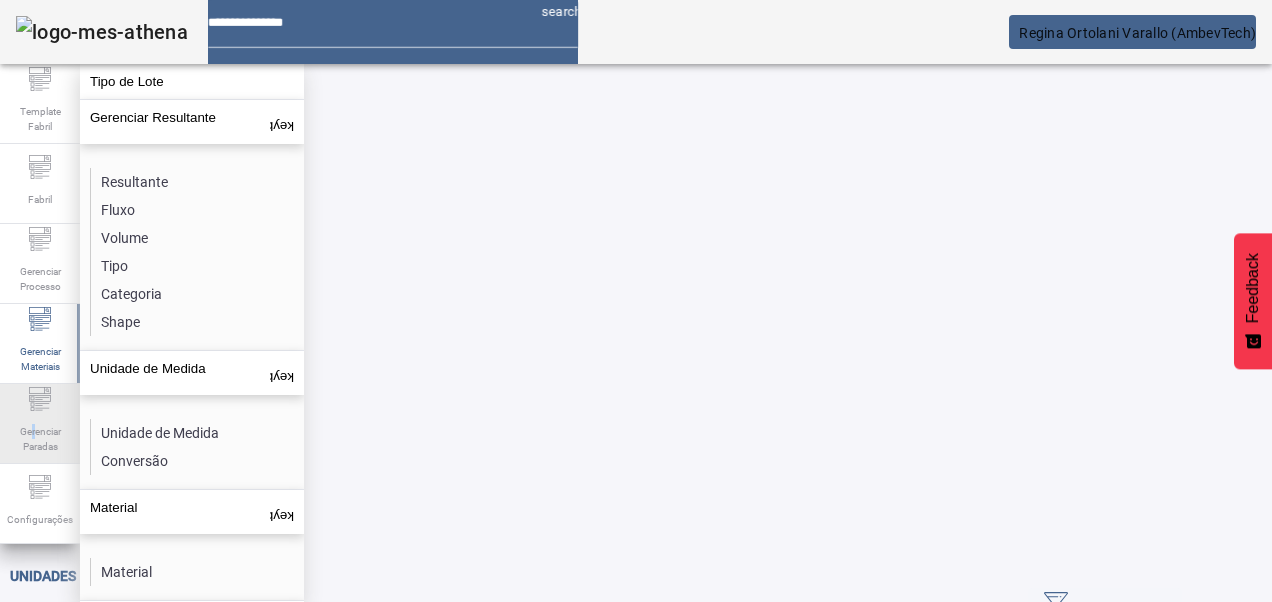 drag, startPoint x: 28, startPoint y: 351, endPoint x: 32, endPoint y: 424, distance: 73.109505 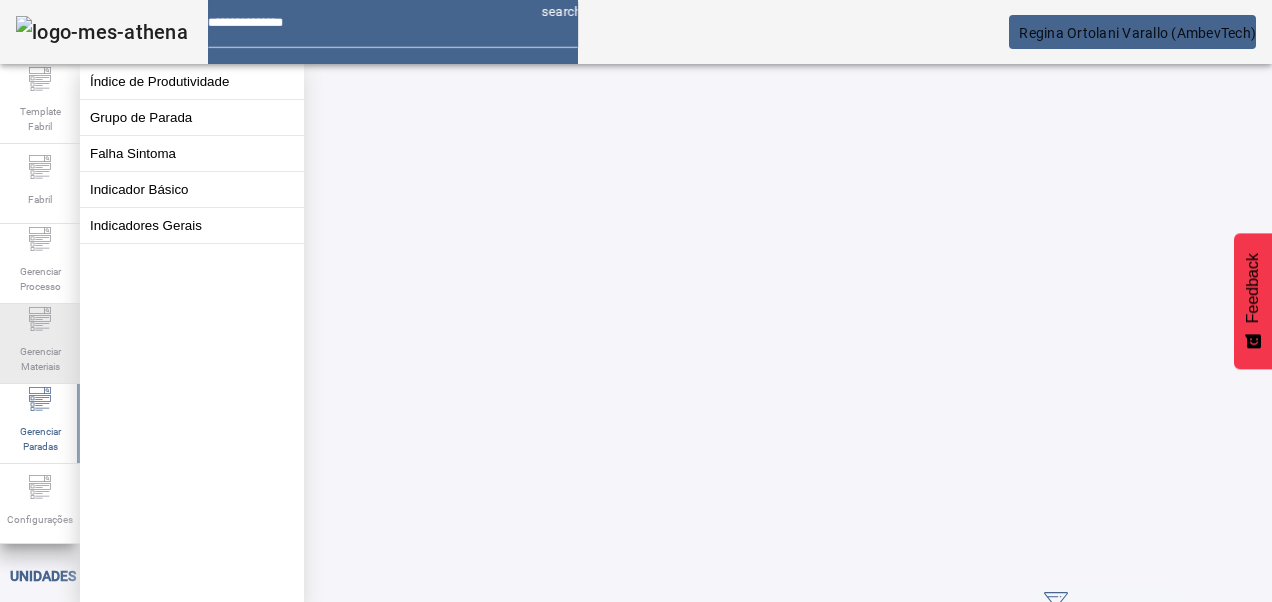 drag, startPoint x: 32, startPoint y: 424, endPoint x: 14, endPoint y: 321, distance: 104.56099 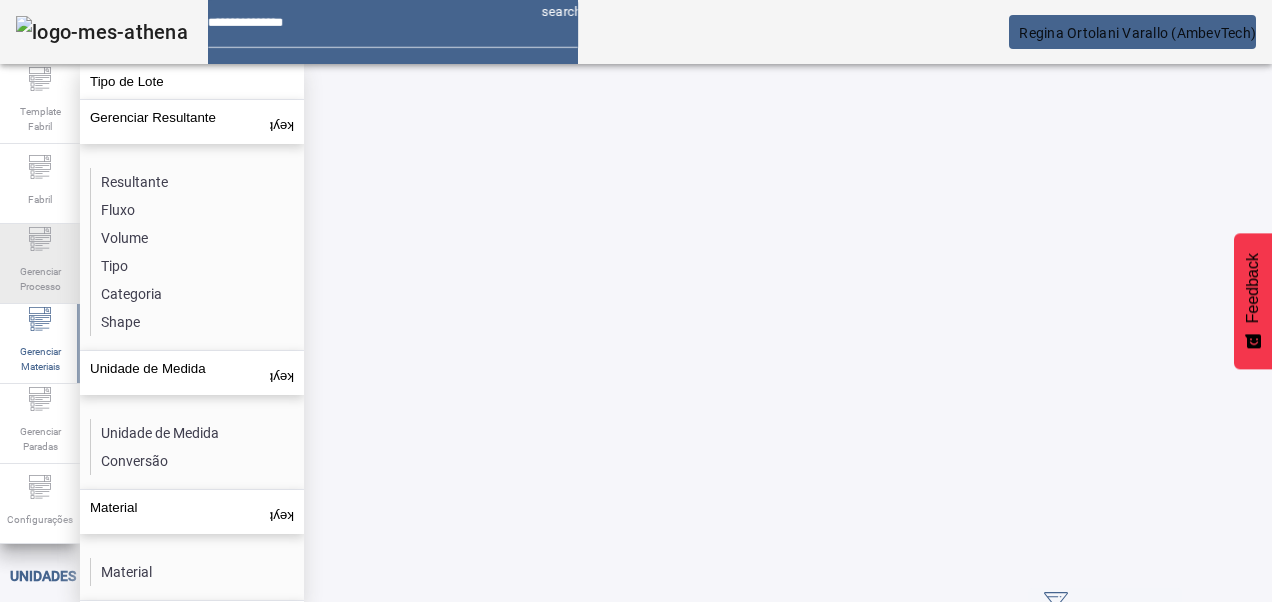 click 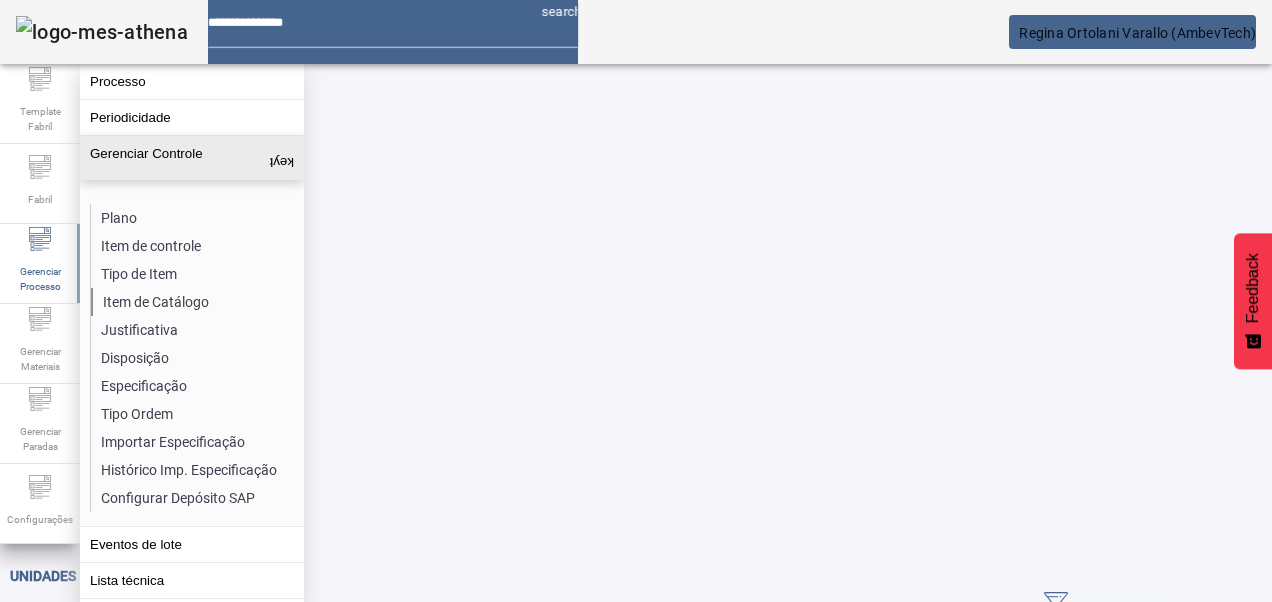 click on "Item de Catálogo" 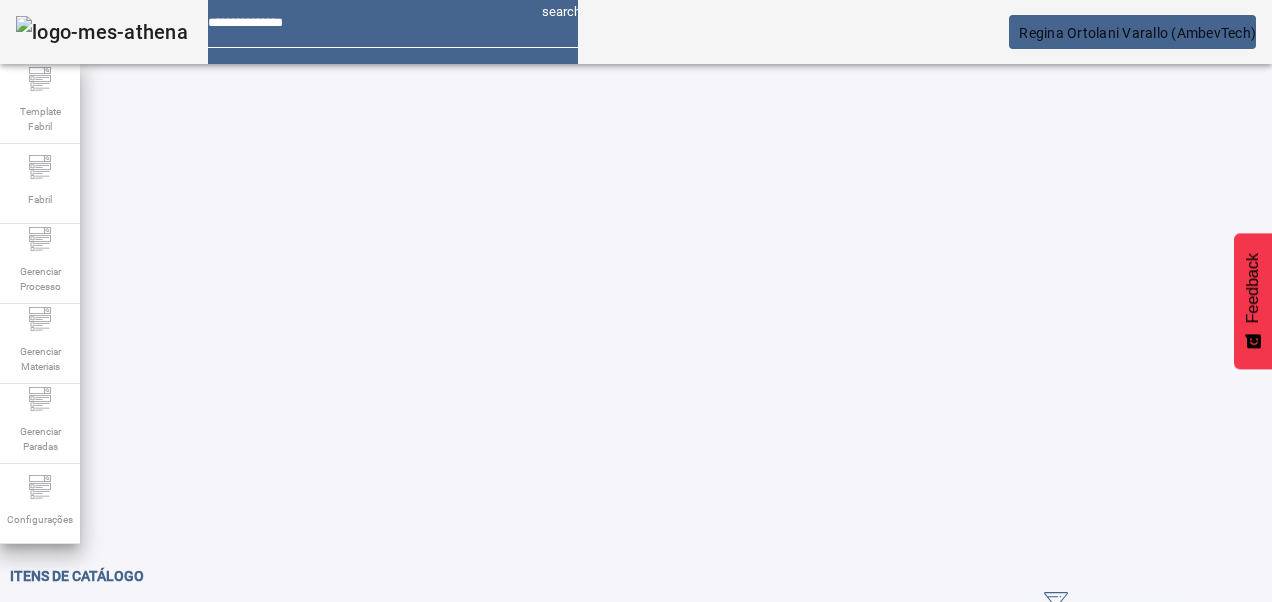 click on "ABRIR FILTROS" 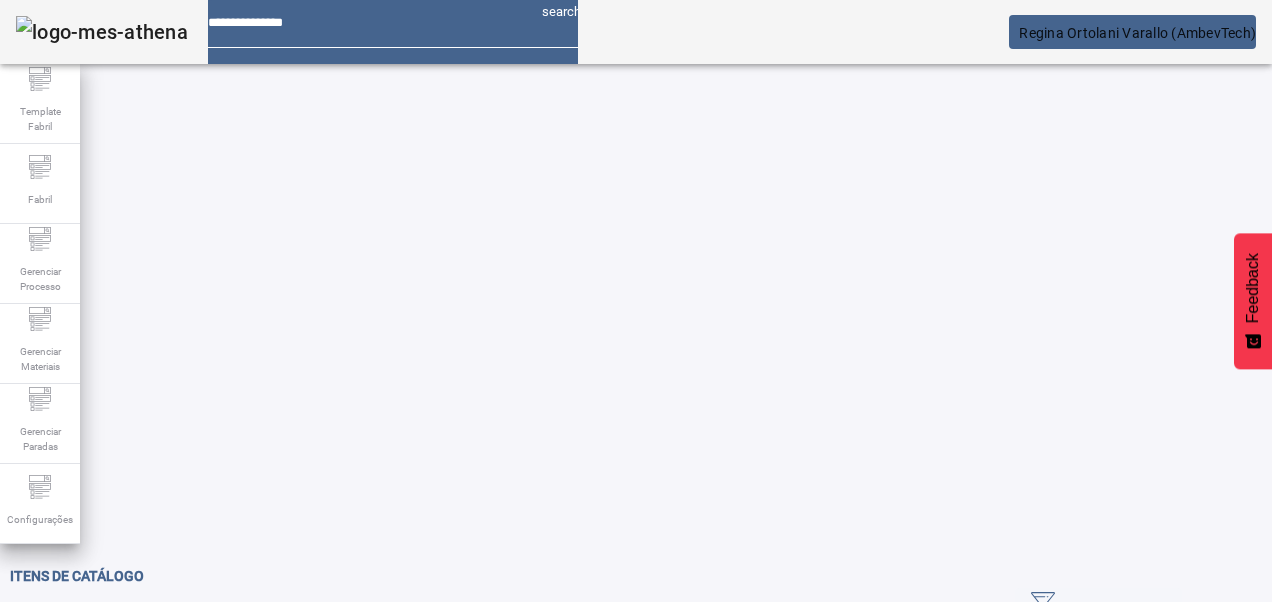 click on "Pesquise por
Código
ou
descrição" at bounding box center [116, 637] 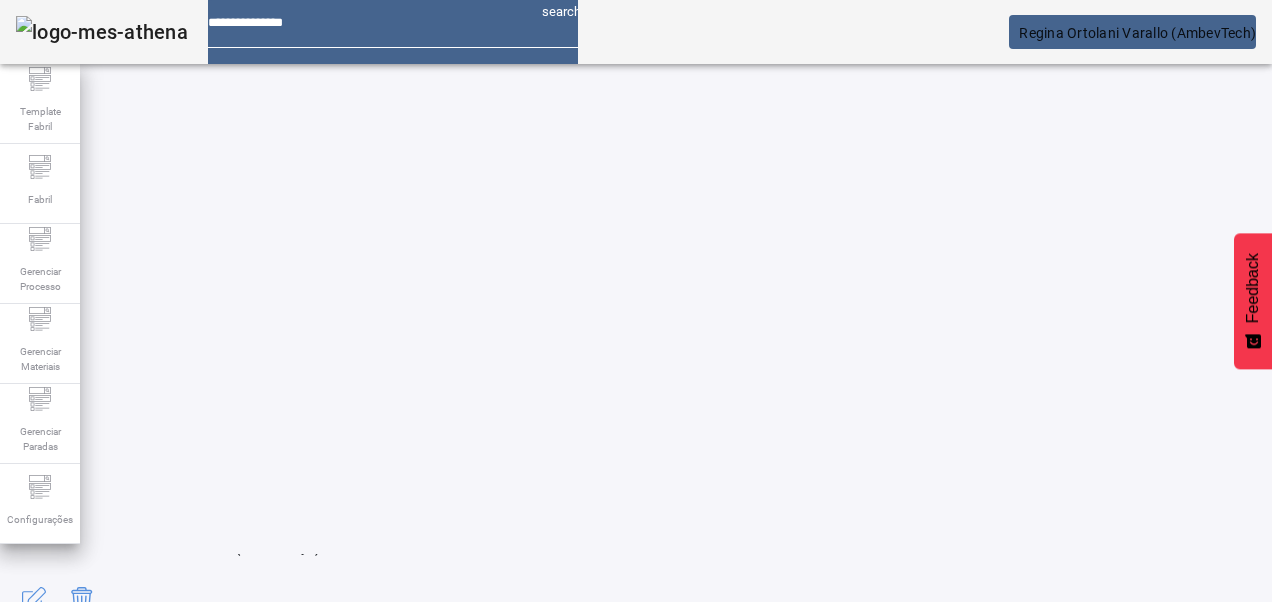 scroll, scrollTop: 384, scrollLeft: 0, axis: vertical 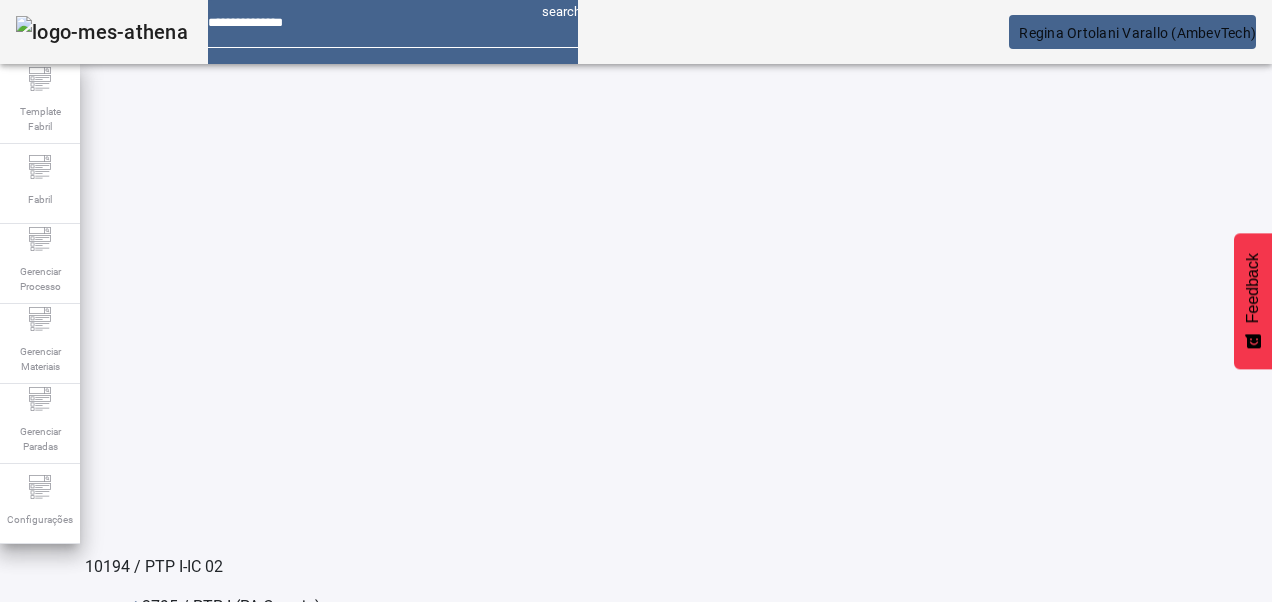 click on "2" 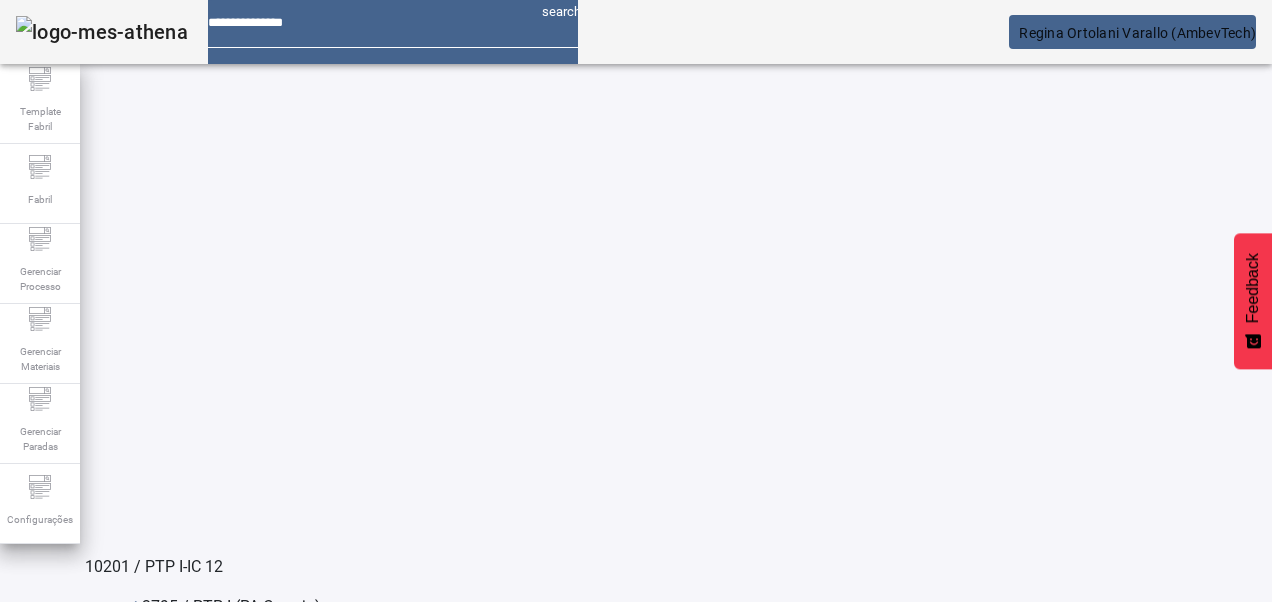 click on "3" 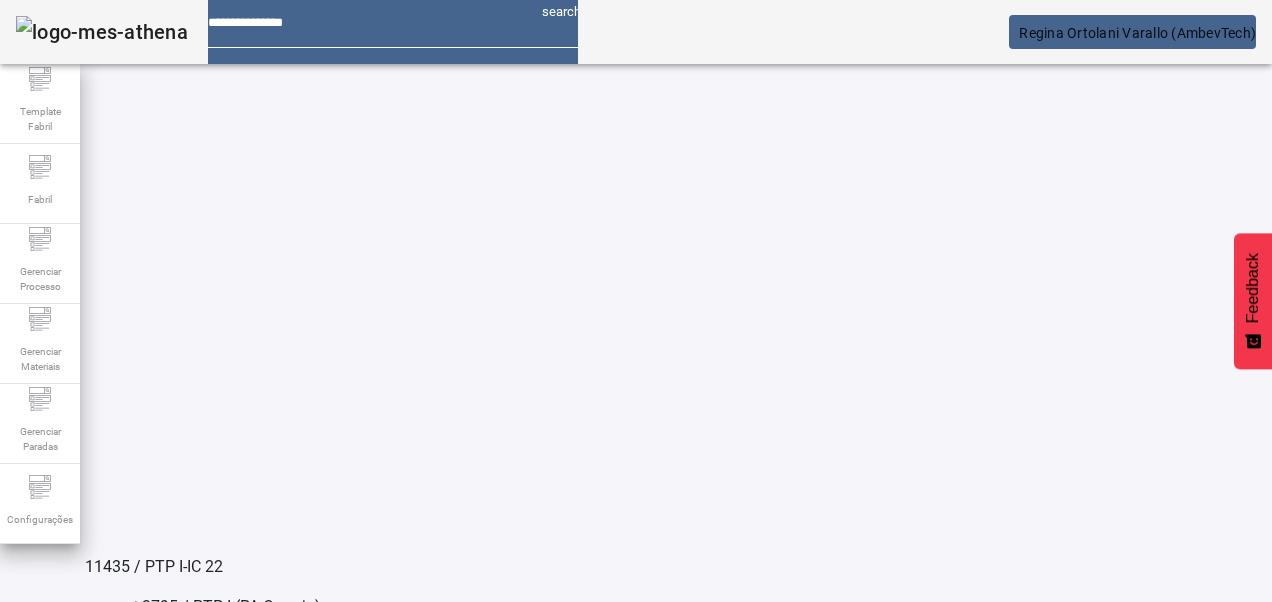 click on "4" 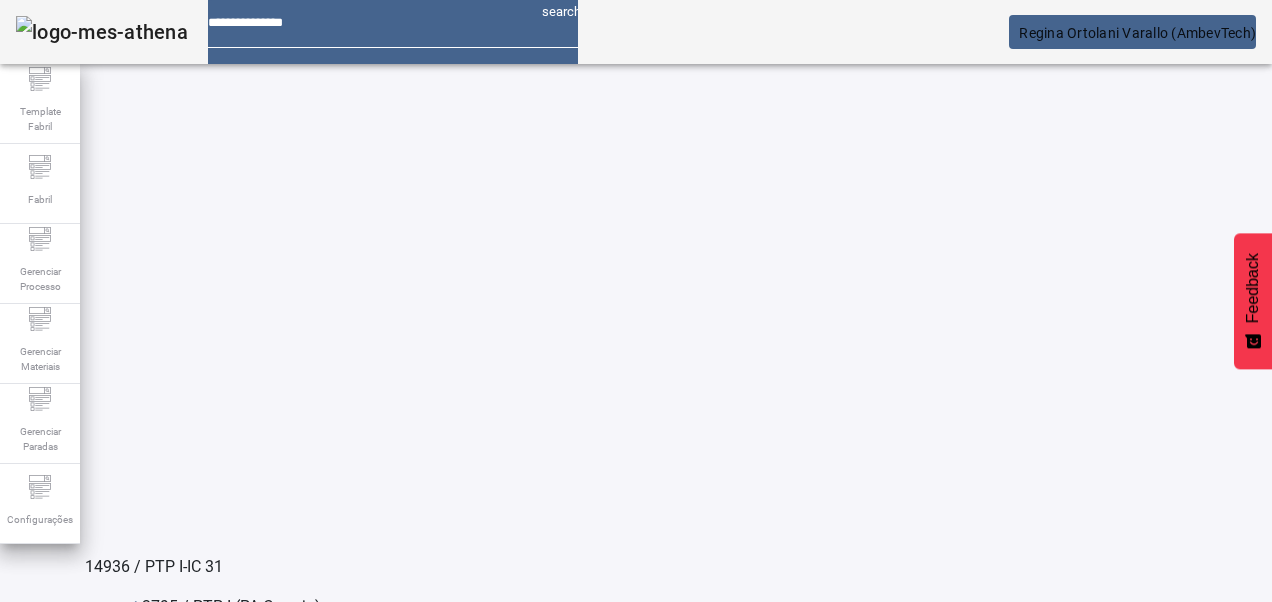 click on "11" 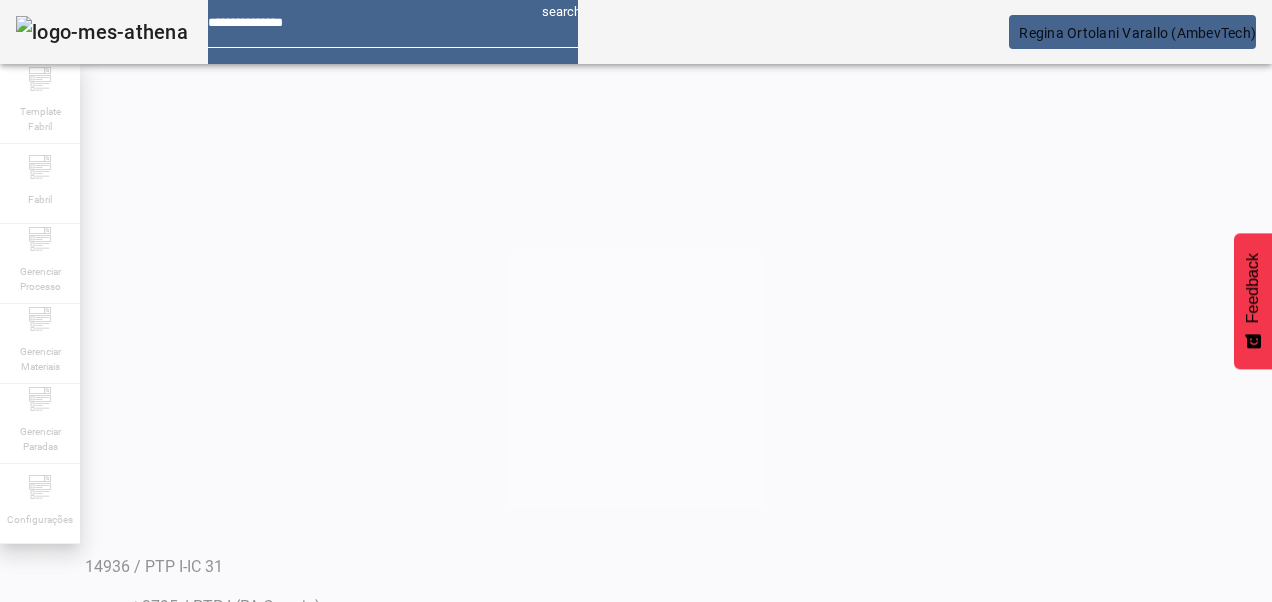 scroll, scrollTop: 66, scrollLeft: 0, axis: vertical 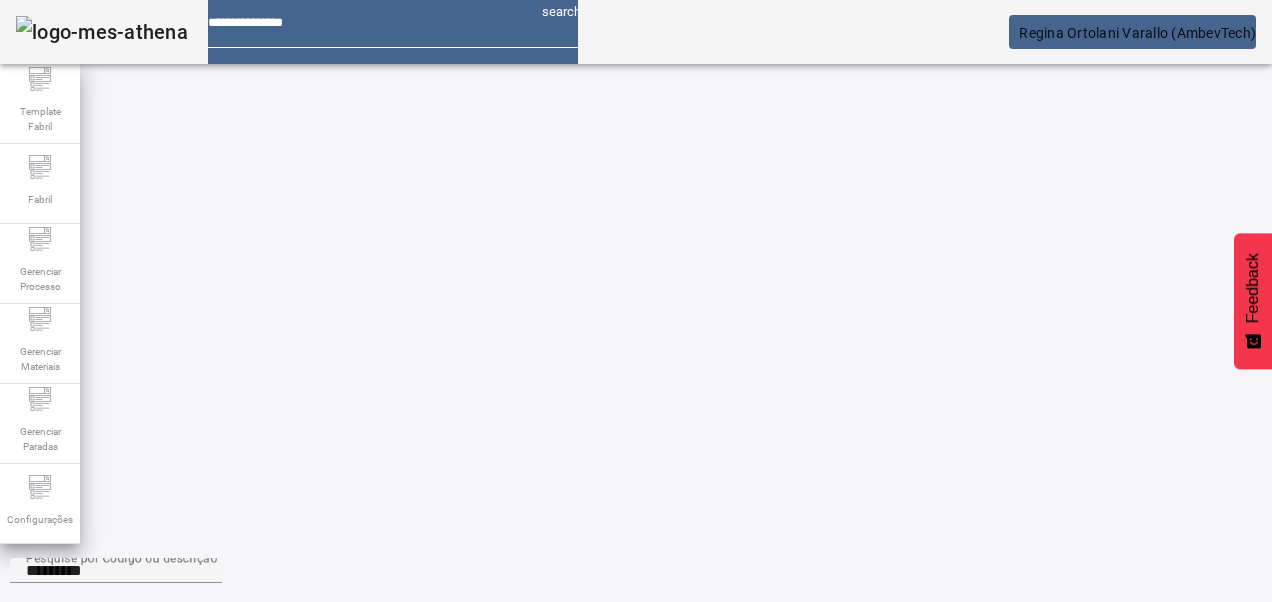 click on "10" 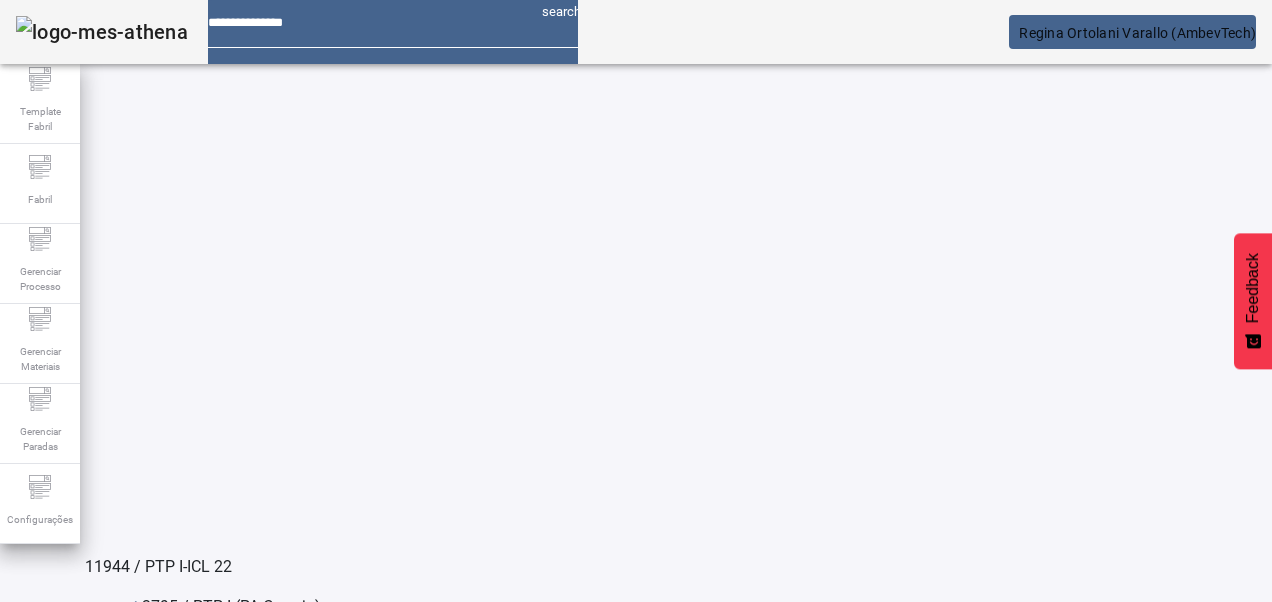 click on "9" 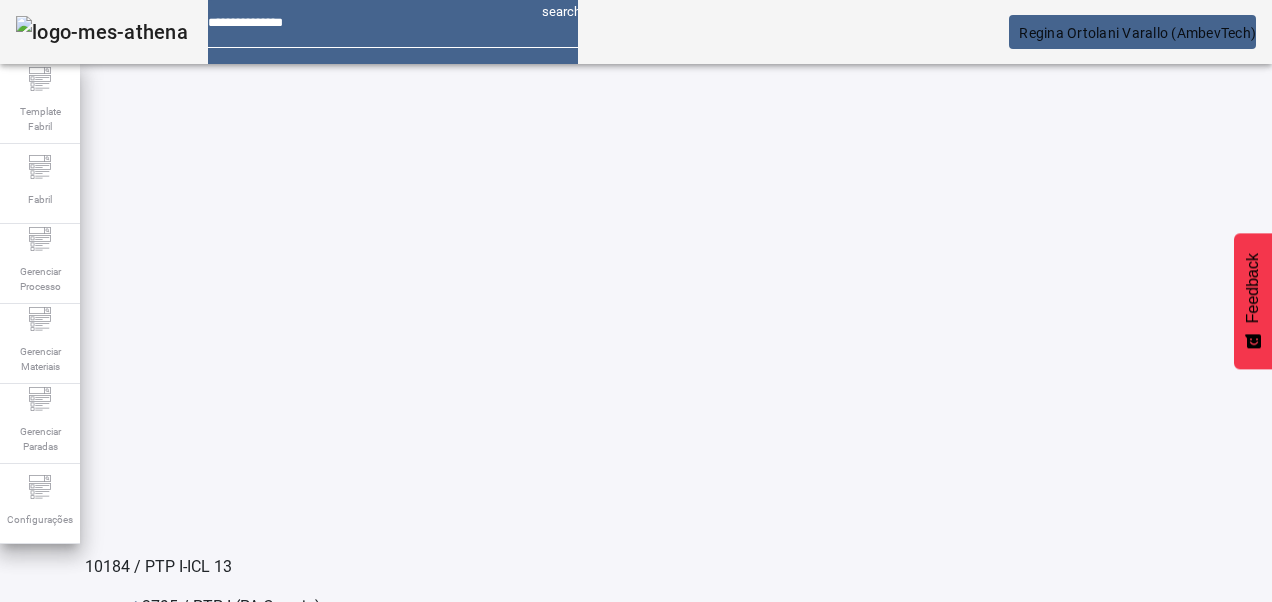 click on "8" 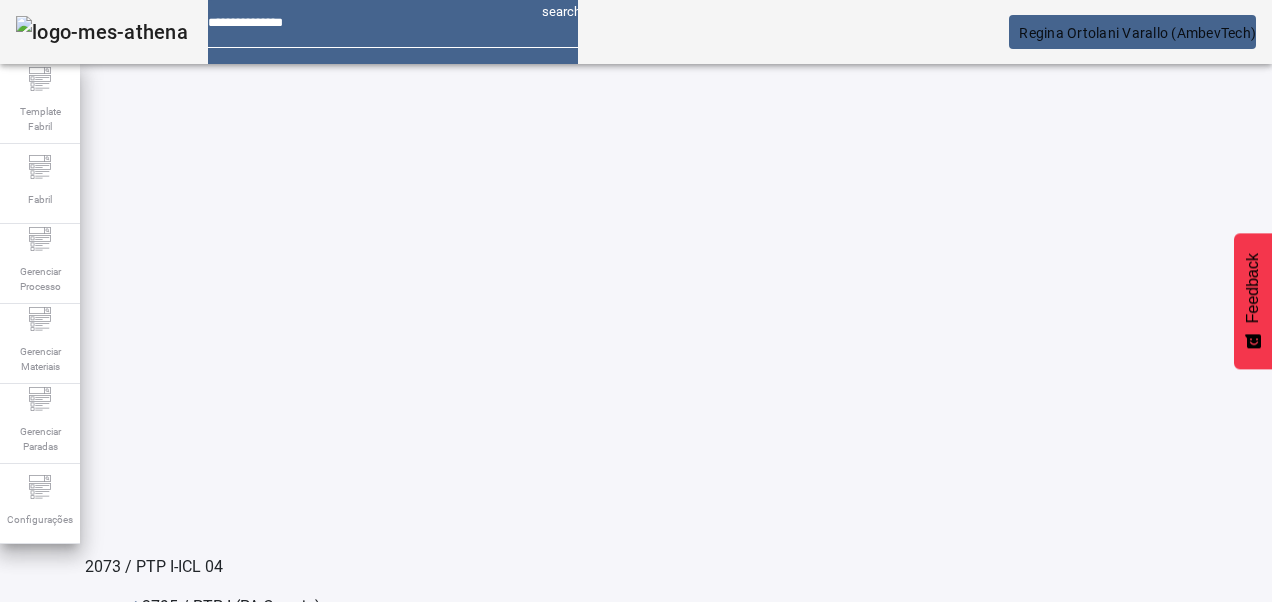 click on "7" 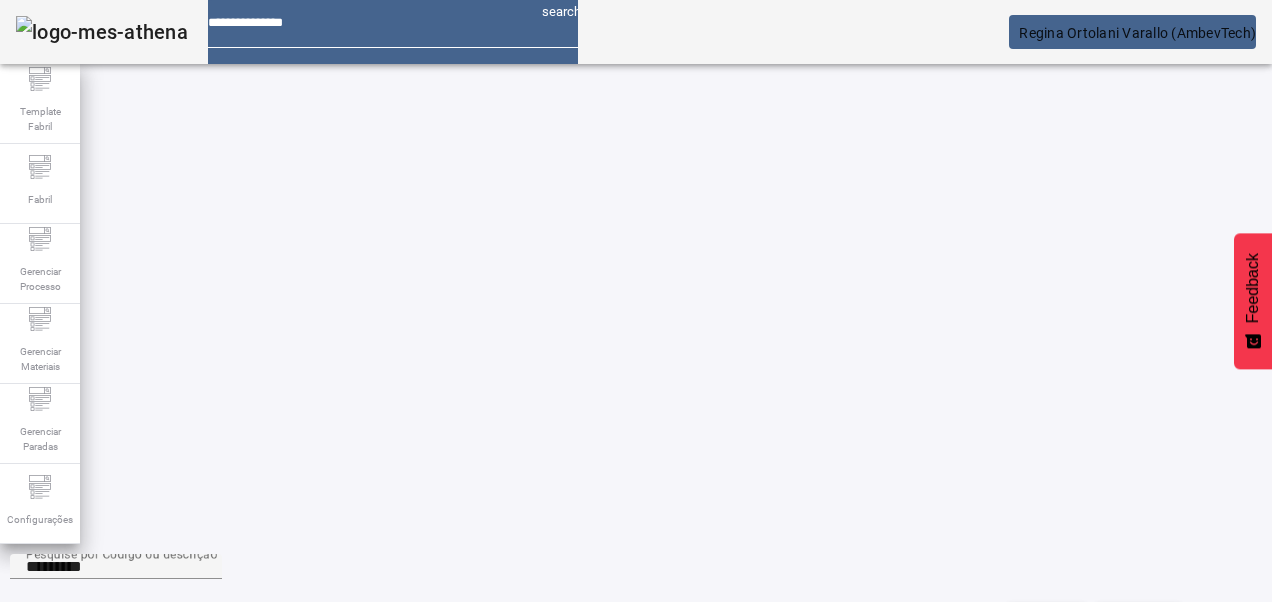 scroll, scrollTop: 0, scrollLeft: 0, axis: both 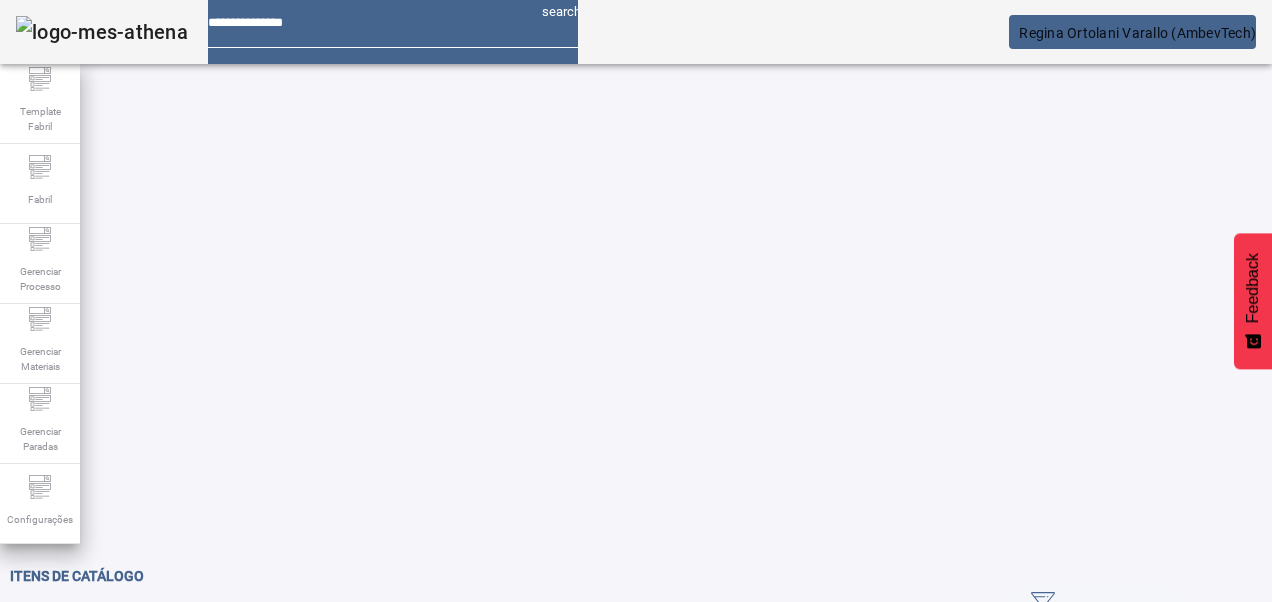 click on "********" at bounding box center [116, 637] 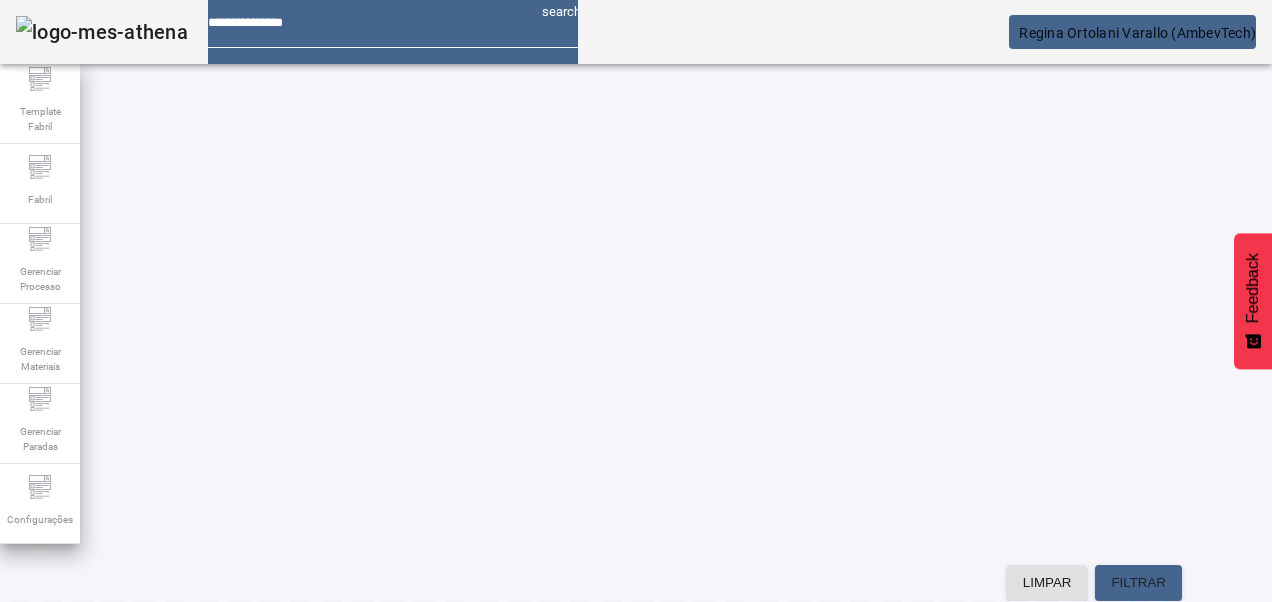 scroll, scrollTop: 170, scrollLeft: 0, axis: vertical 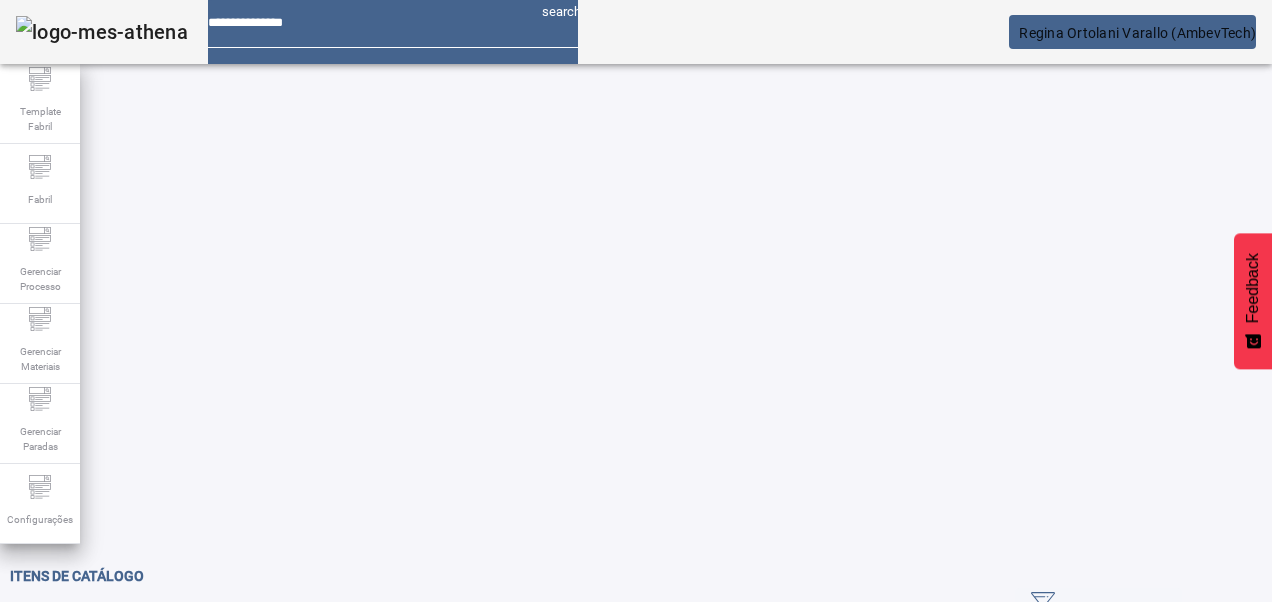 drag, startPoint x: 182, startPoint y: 186, endPoint x: 165, endPoint y: 193, distance: 18.384777 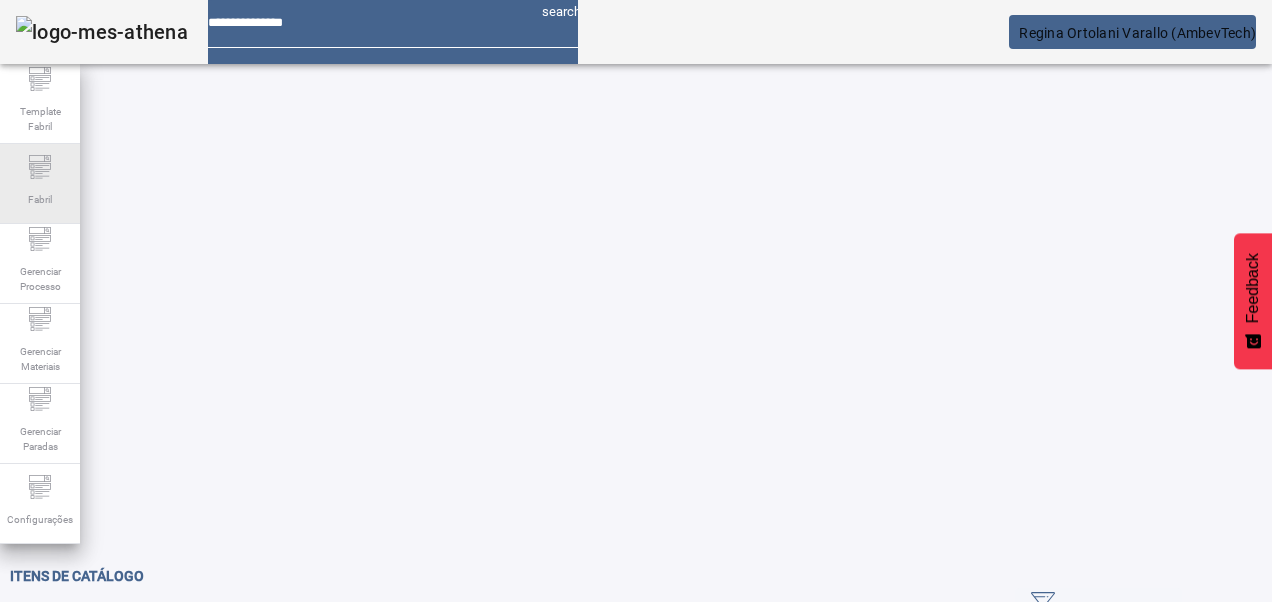drag, startPoint x: 212, startPoint y: 174, endPoint x: 50, endPoint y: 177, distance: 162.02777 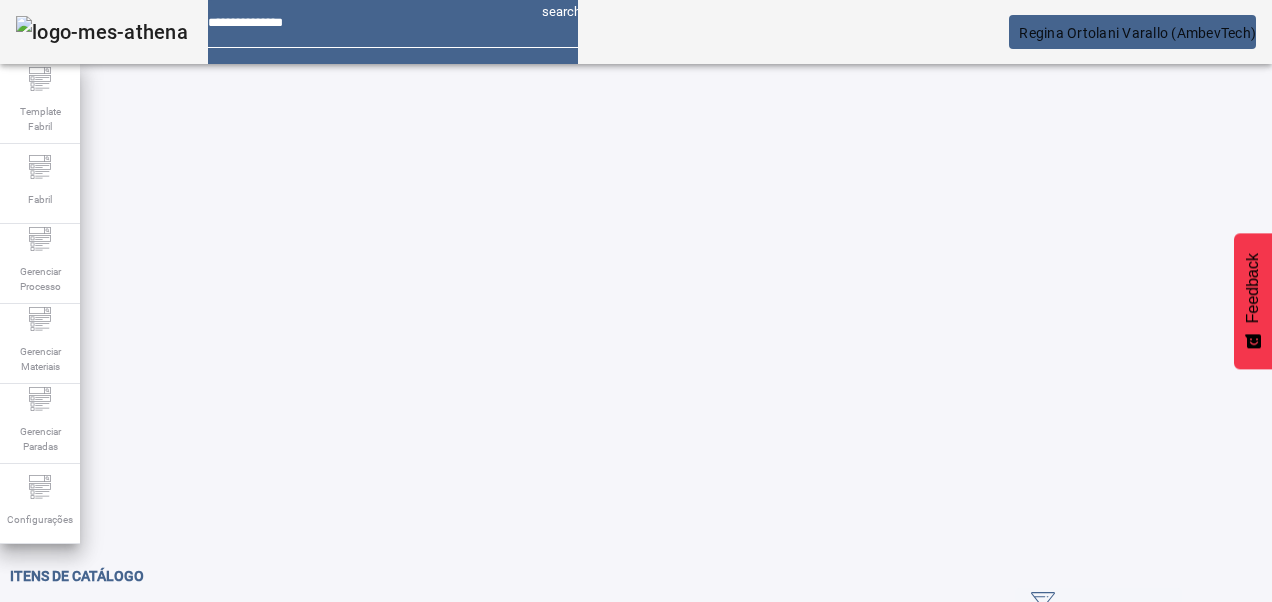 paste on "******" 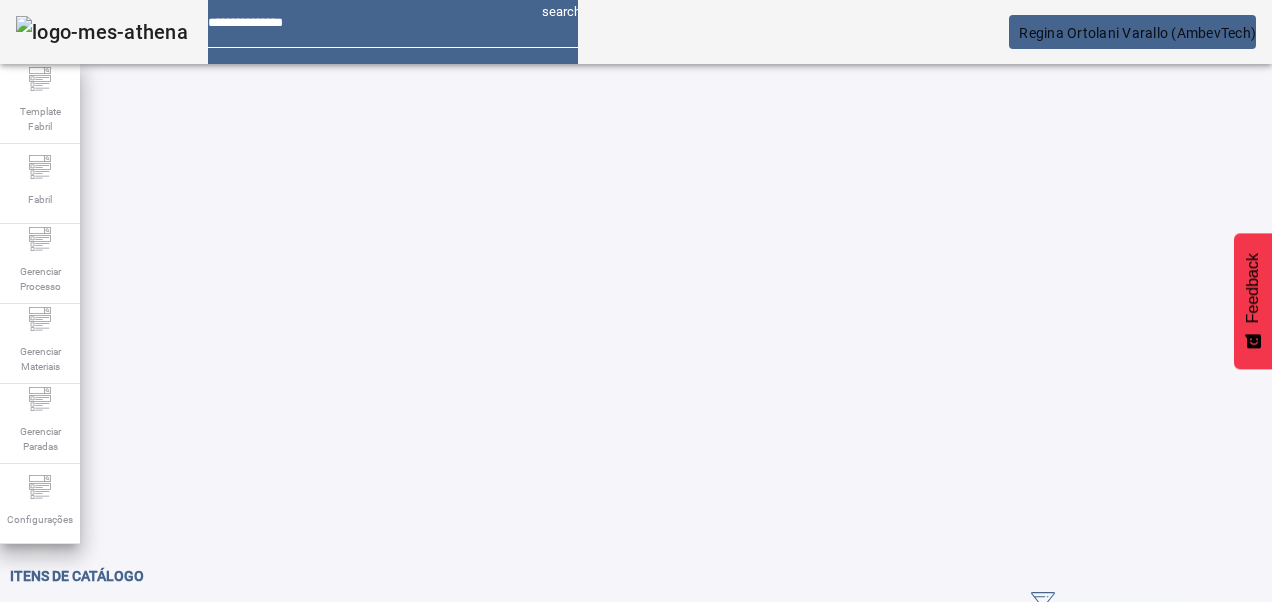 click 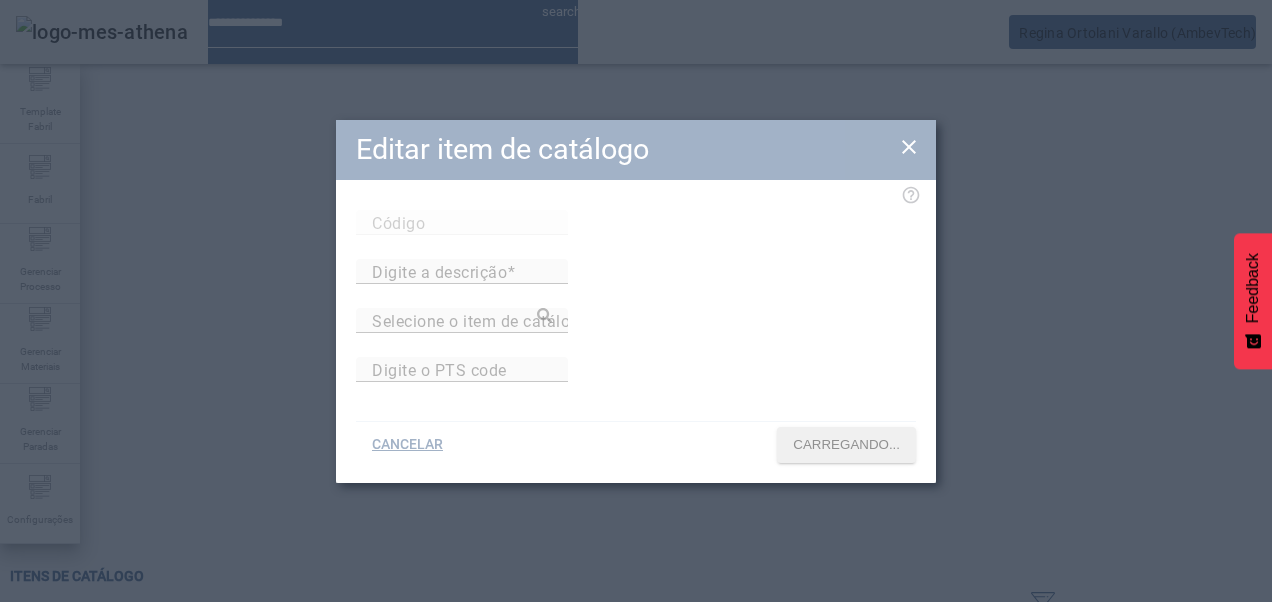 type on "*****" 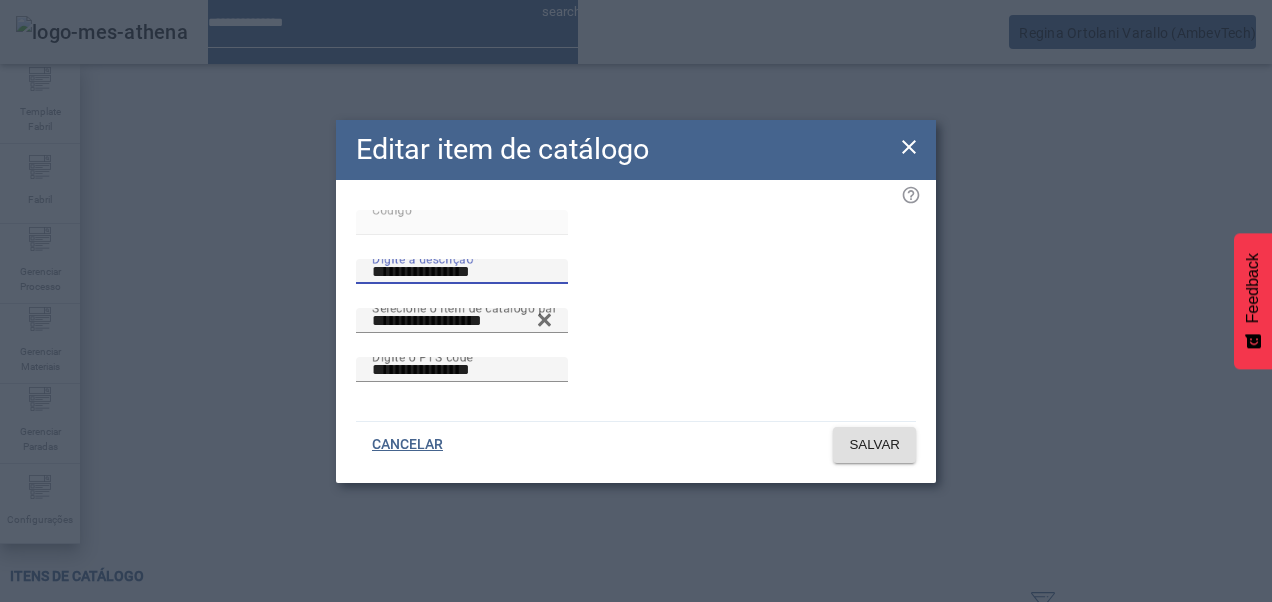 drag, startPoint x: 734, startPoint y: 218, endPoint x: 324, endPoint y: 173, distance: 412.46213 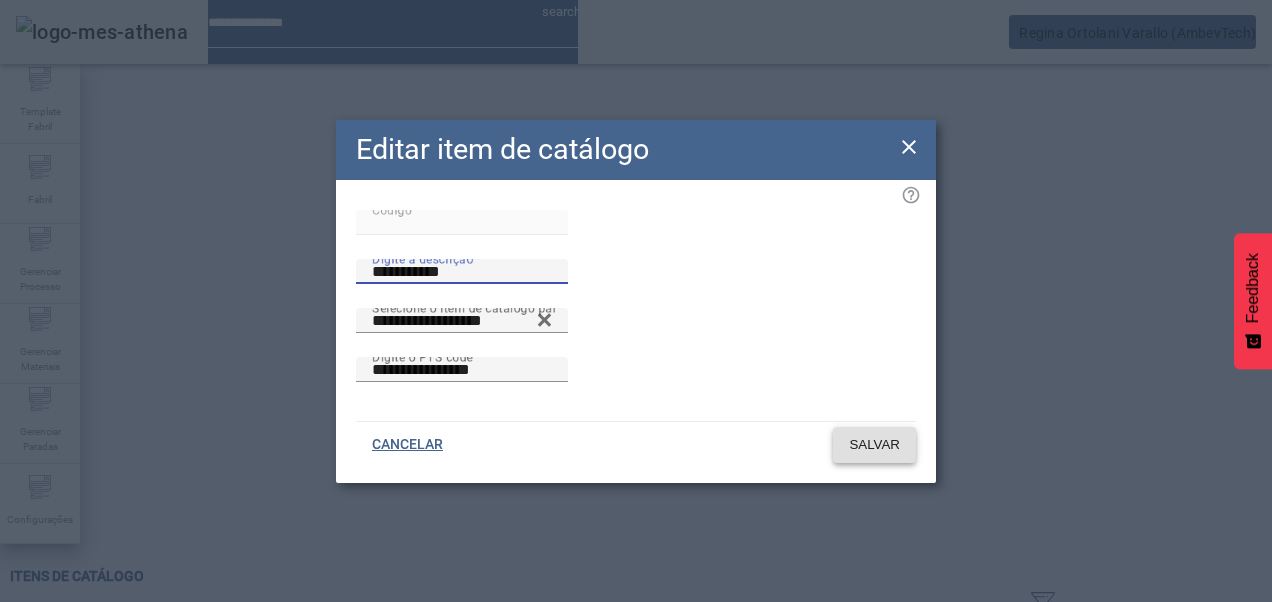type on "**********" 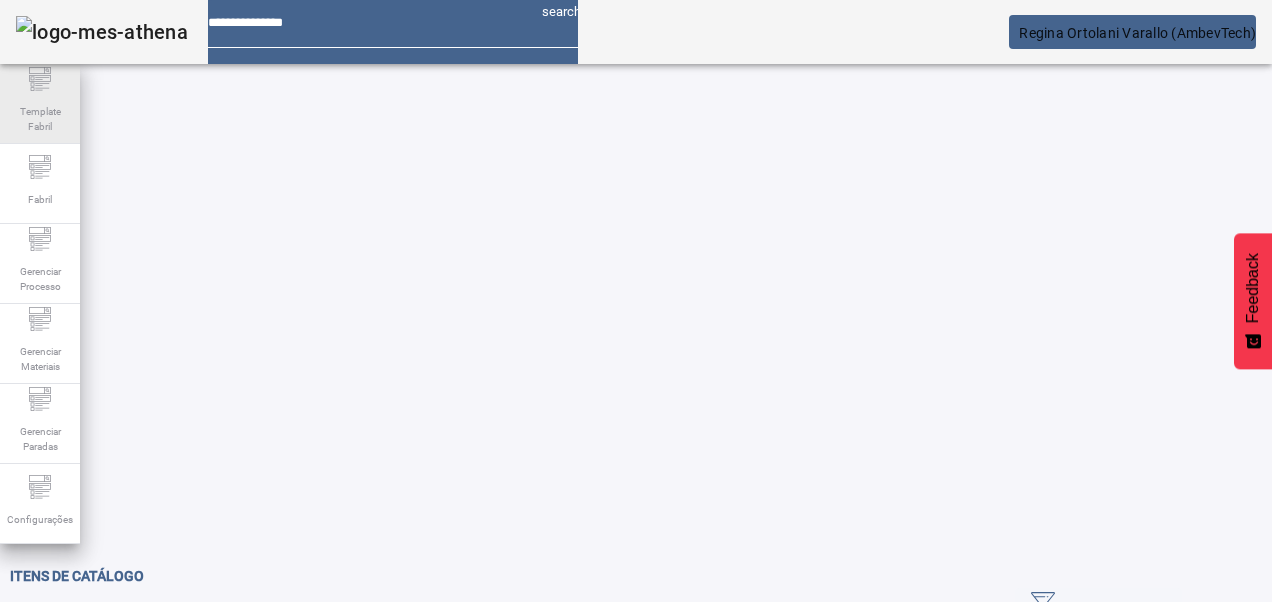 drag, startPoint x: 256, startPoint y: 189, endPoint x: 33, endPoint y: 132, distance: 230.16951 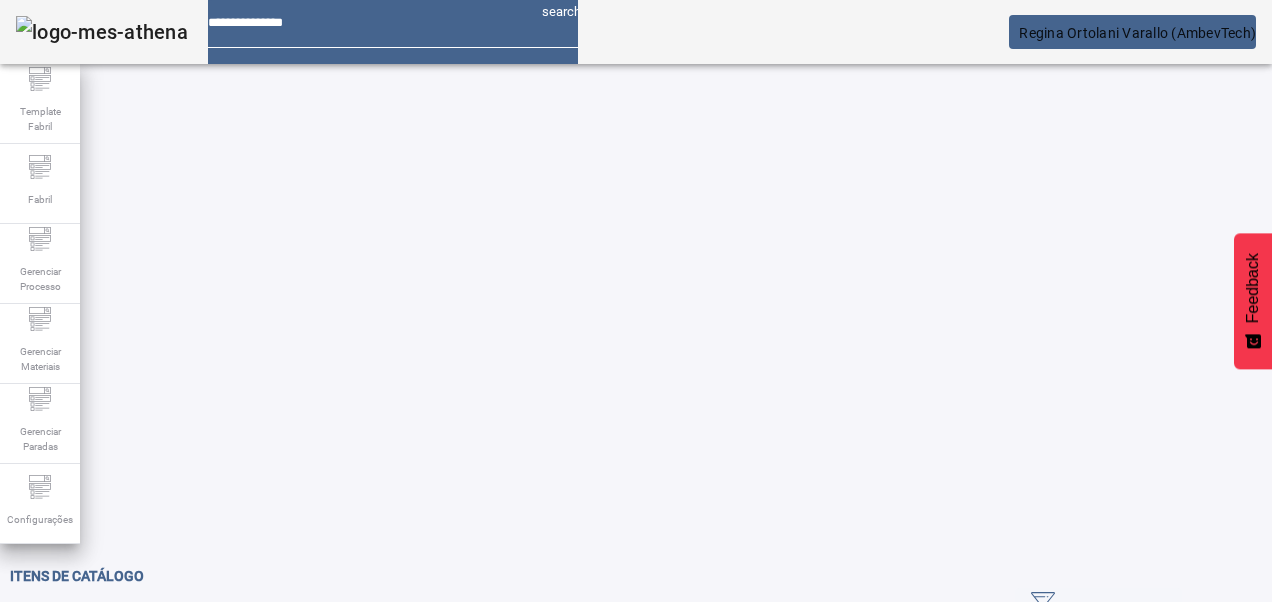 paste 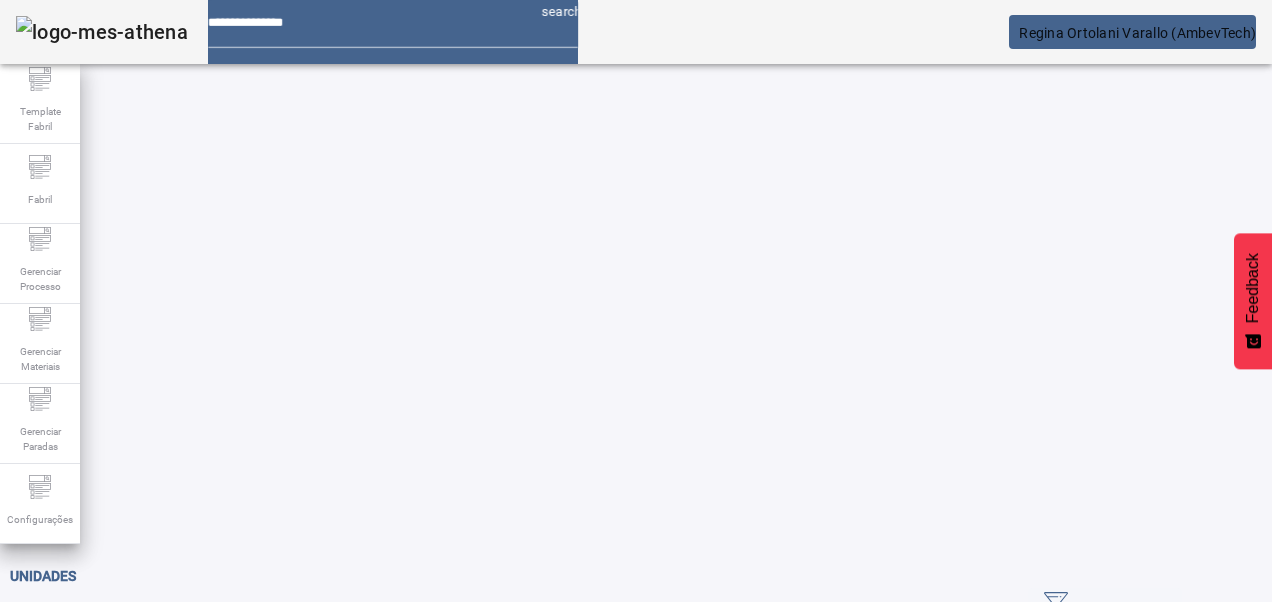 scroll, scrollTop: 0, scrollLeft: 0, axis: both 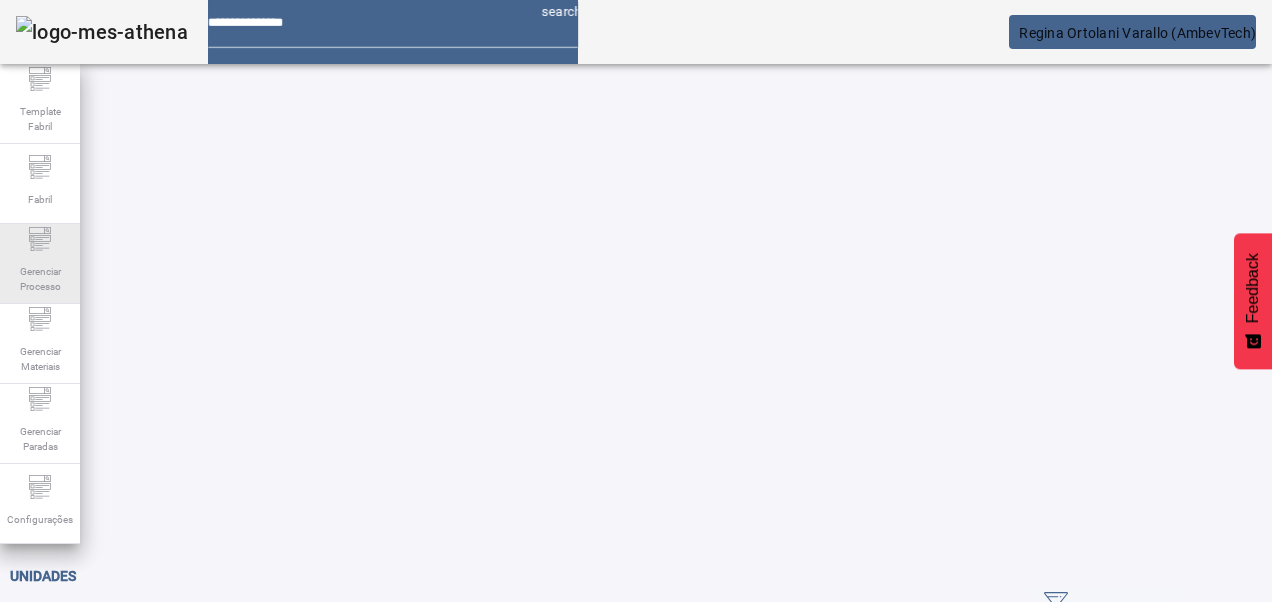 click on "Gerenciar Processo" 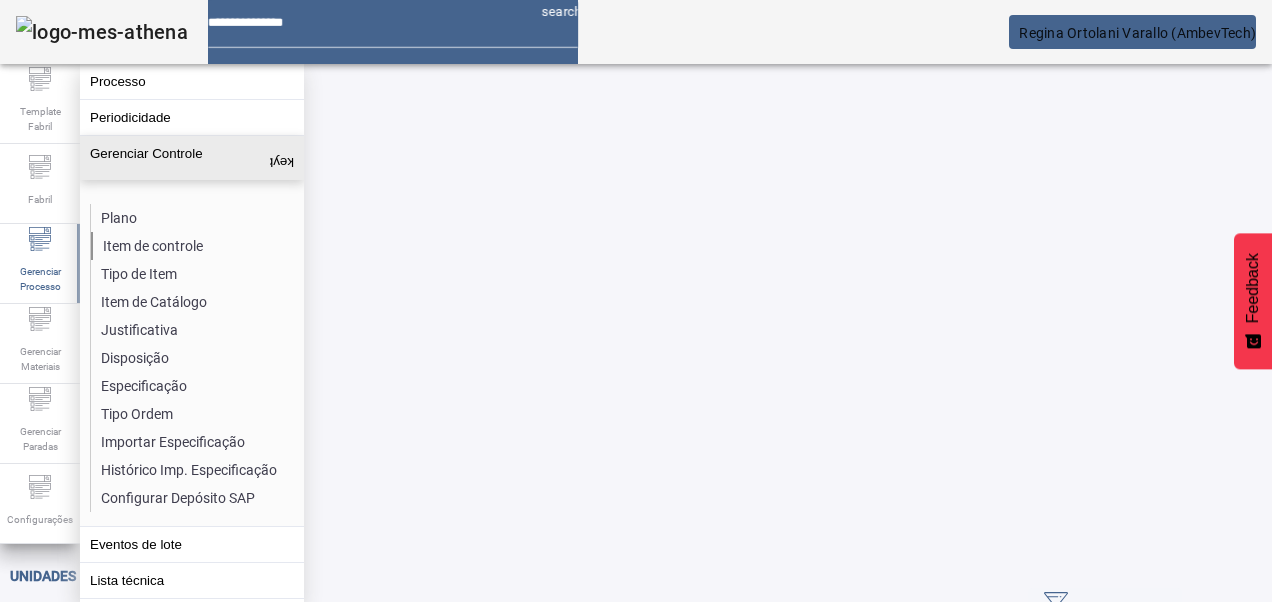 drag, startPoint x: 25, startPoint y: 268, endPoint x: 174, endPoint y: 250, distance: 150.08331 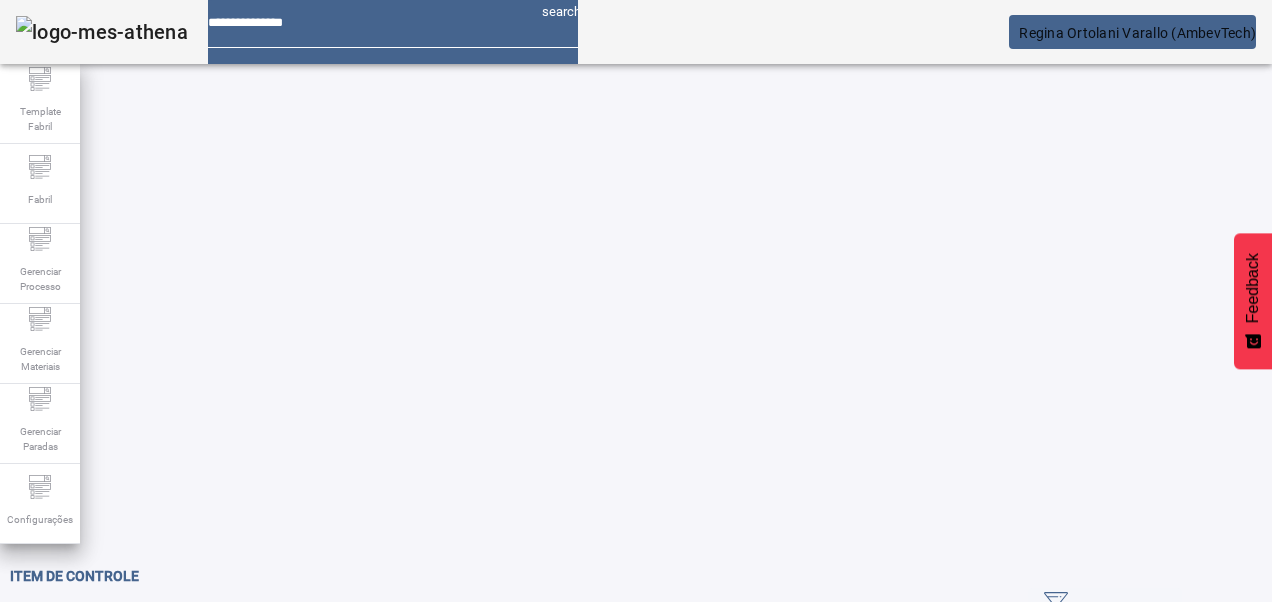 click on "ABRIR FILTROS" 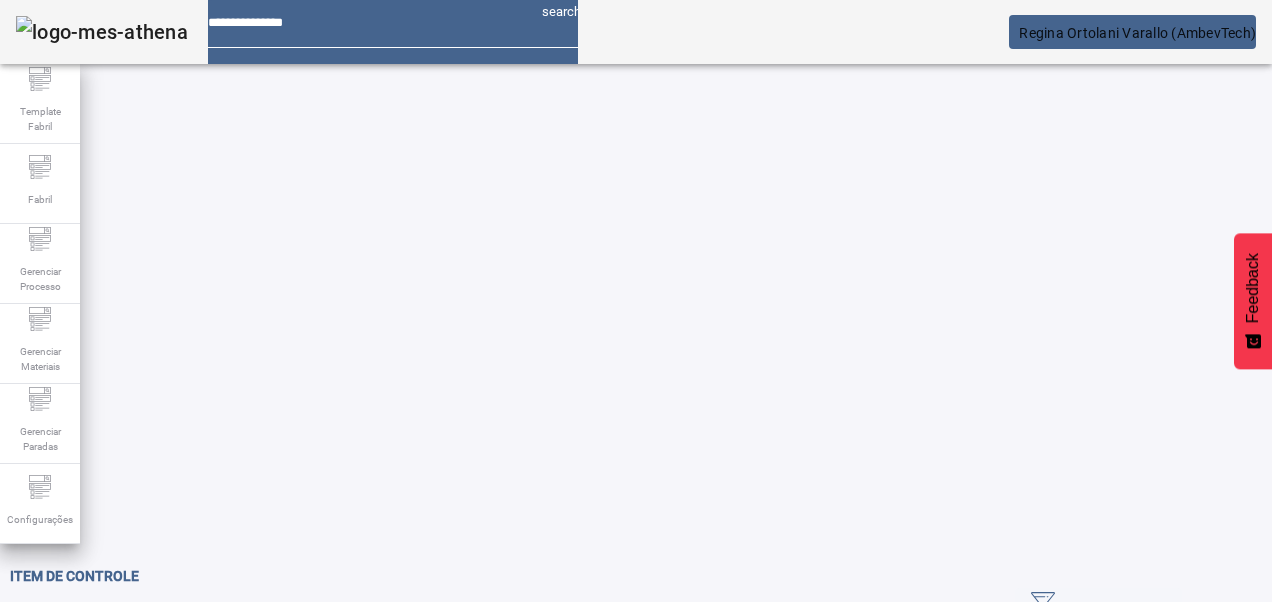 click on "Pesquise por descrição" at bounding box center [325, 636] 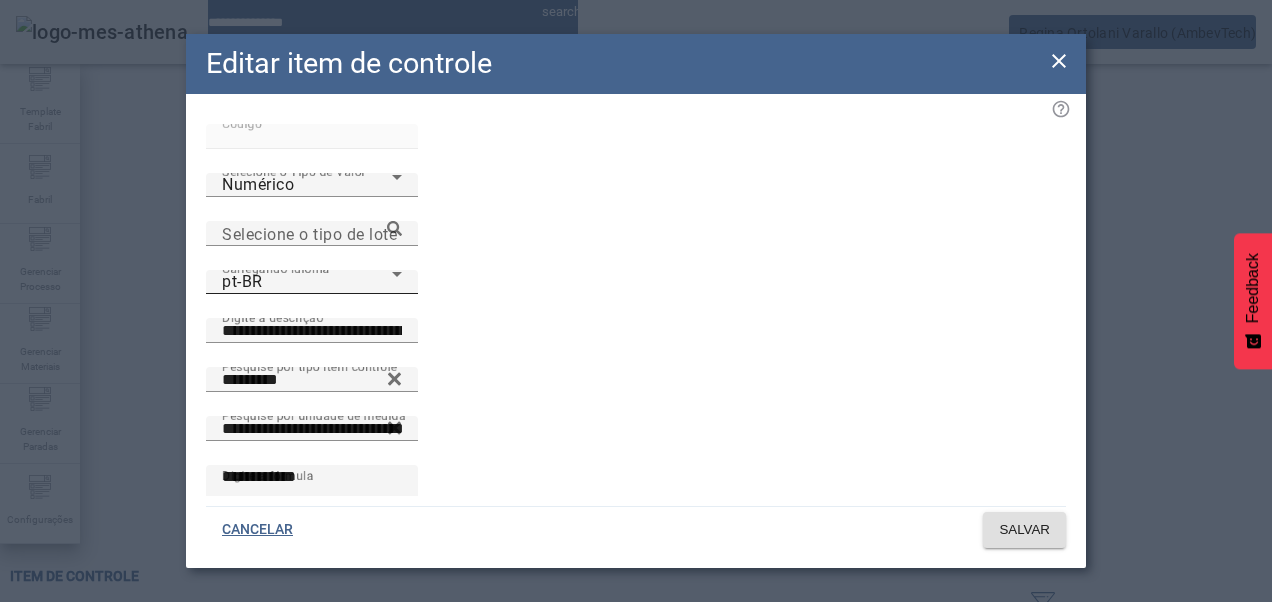 click on "Carregando Idioma pt-BR" 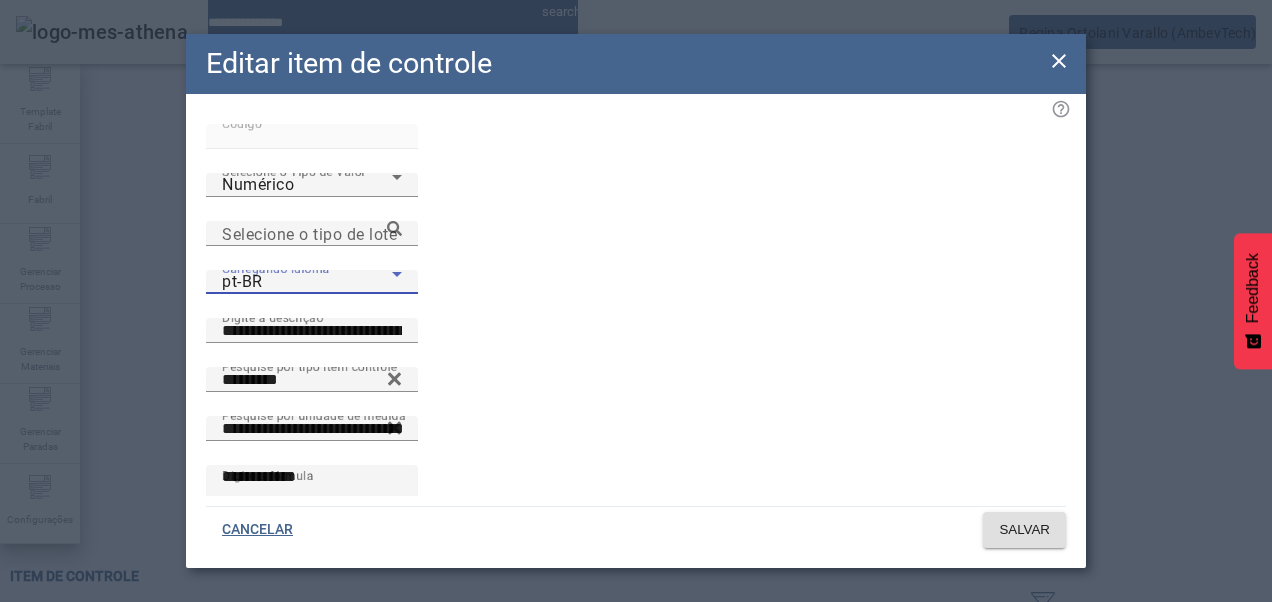 click on "es-ES" at bounding box center [131, 802] 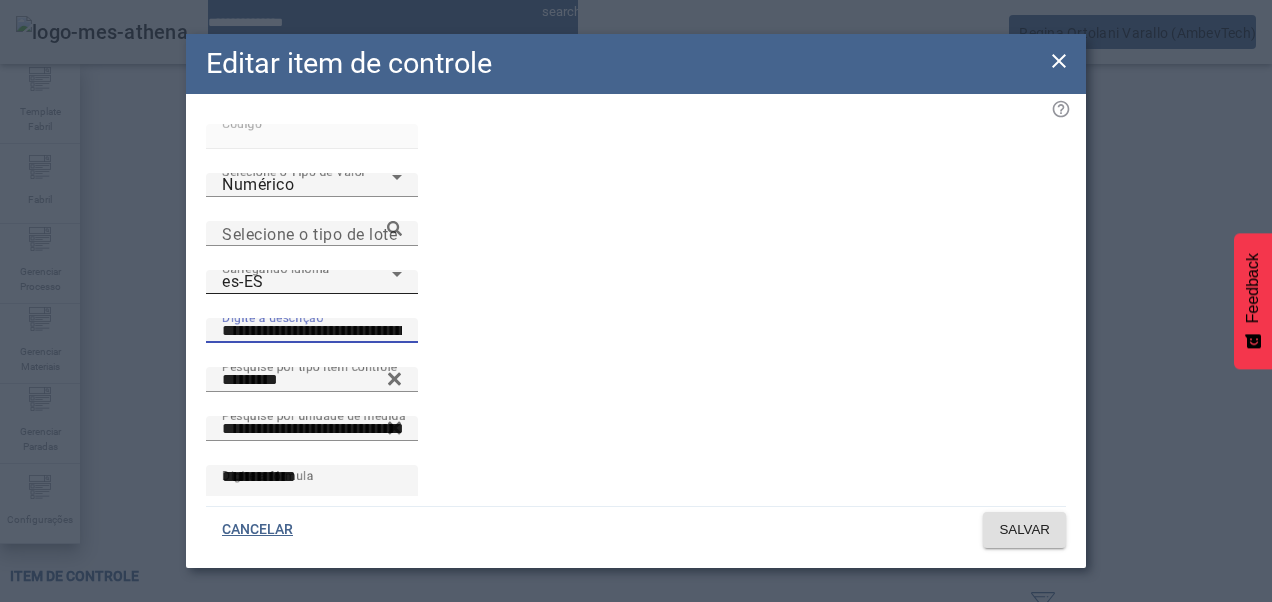 drag, startPoint x: 572, startPoint y: 238, endPoint x: 466, endPoint y: 234, distance: 106.07545 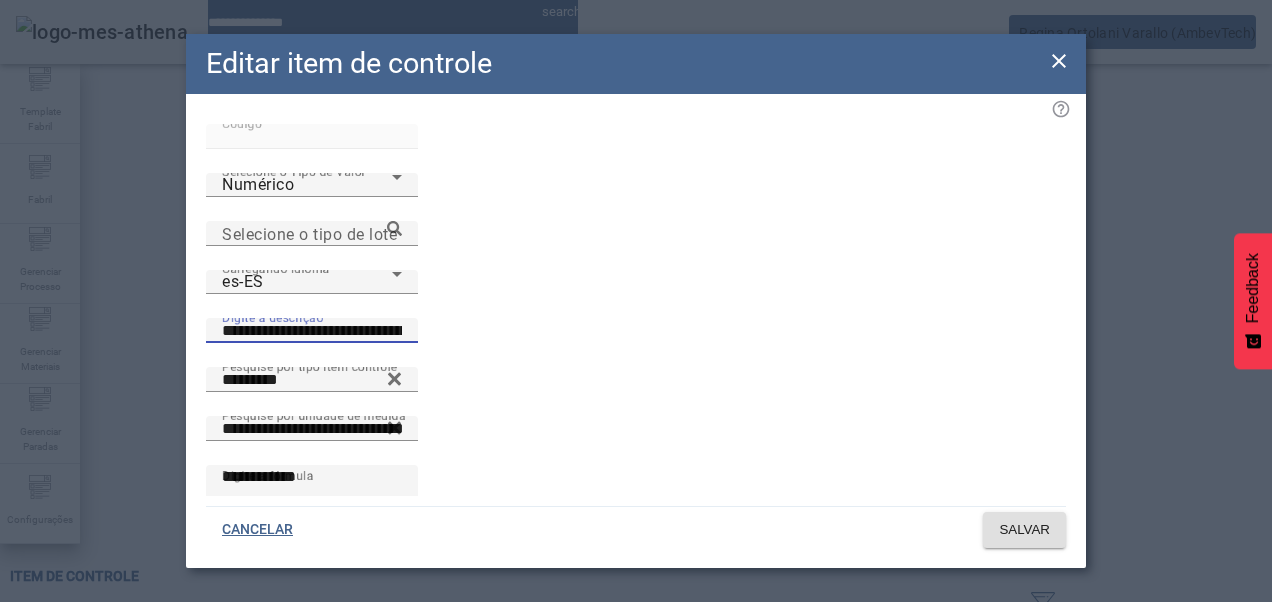 click on "**********" at bounding box center [312, 331] 